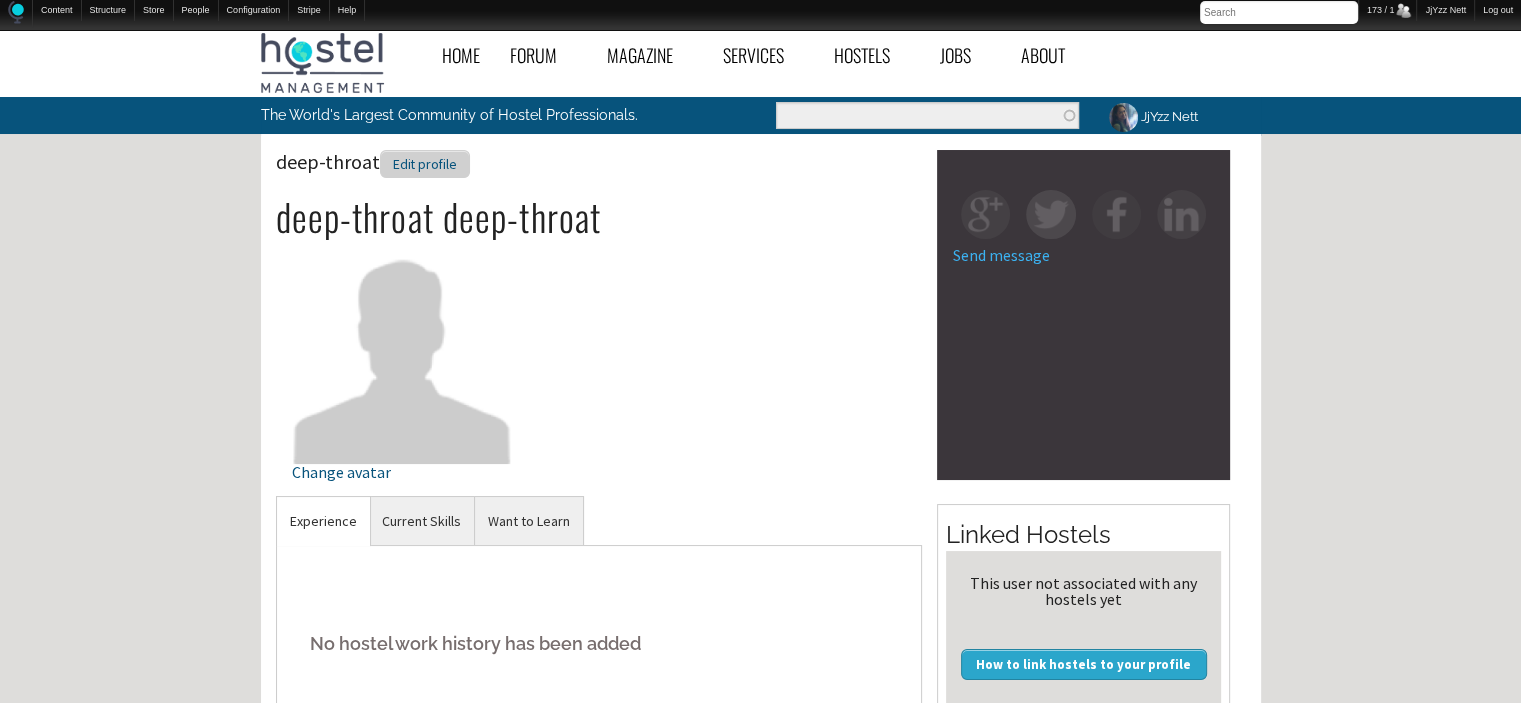 scroll, scrollTop: 615, scrollLeft: 0, axis: vertical 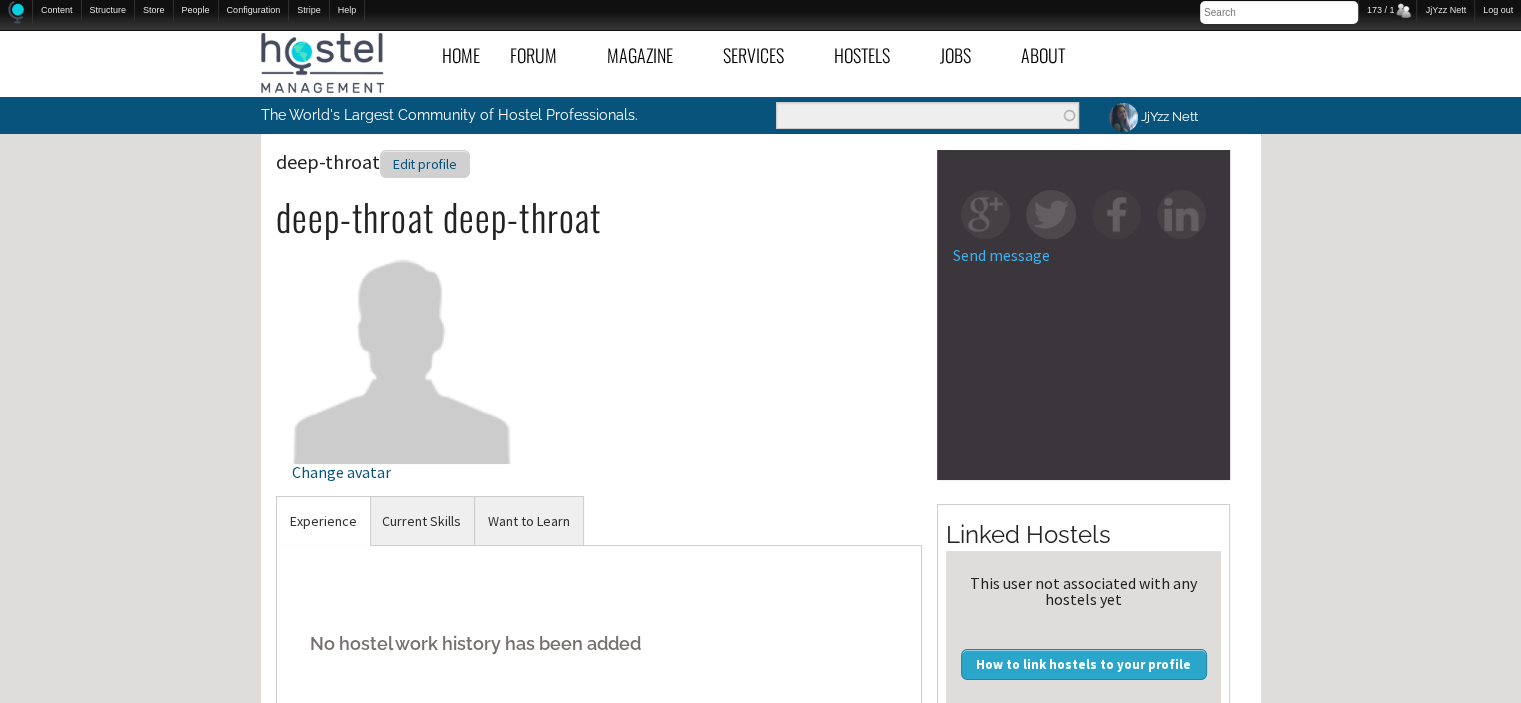 click on "Edit profile" at bounding box center [425, 164] 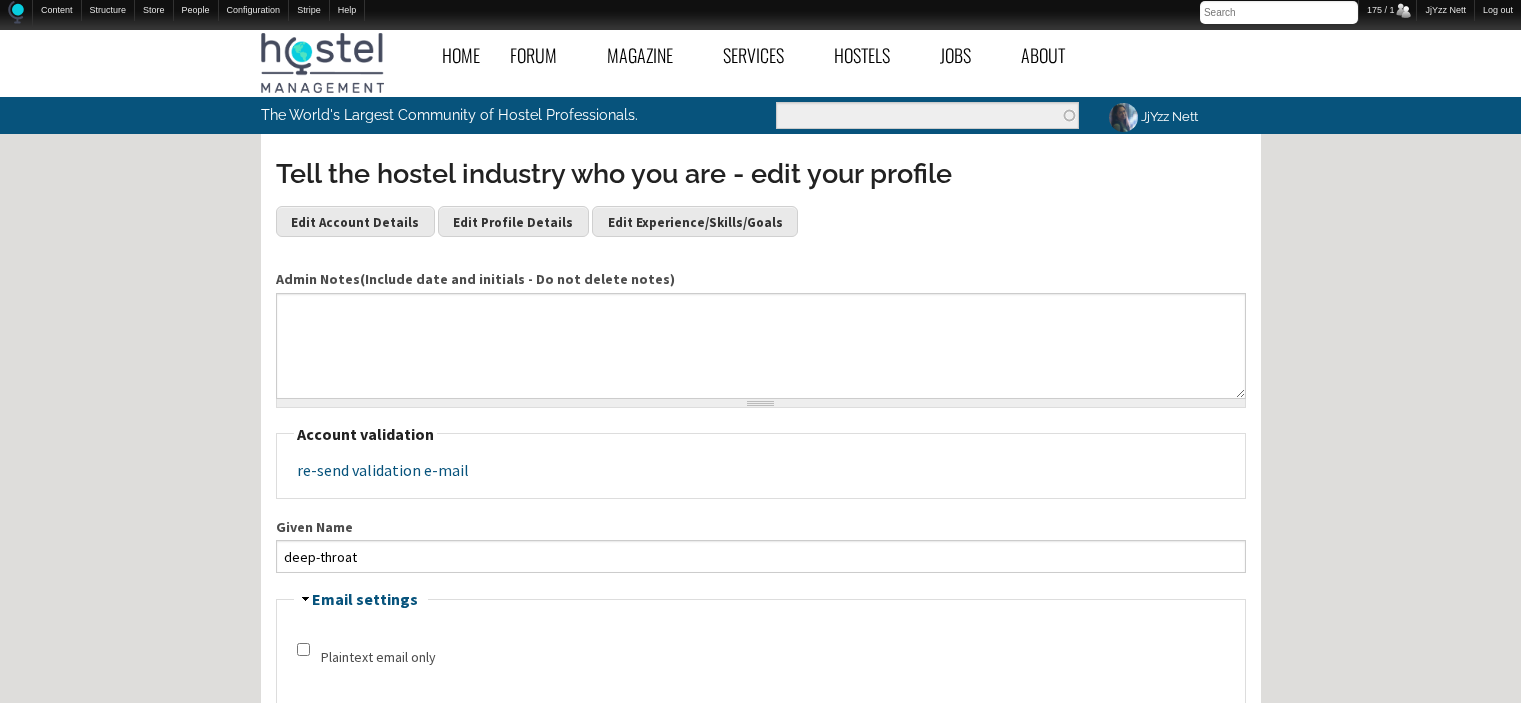 scroll, scrollTop: 0, scrollLeft: 0, axis: both 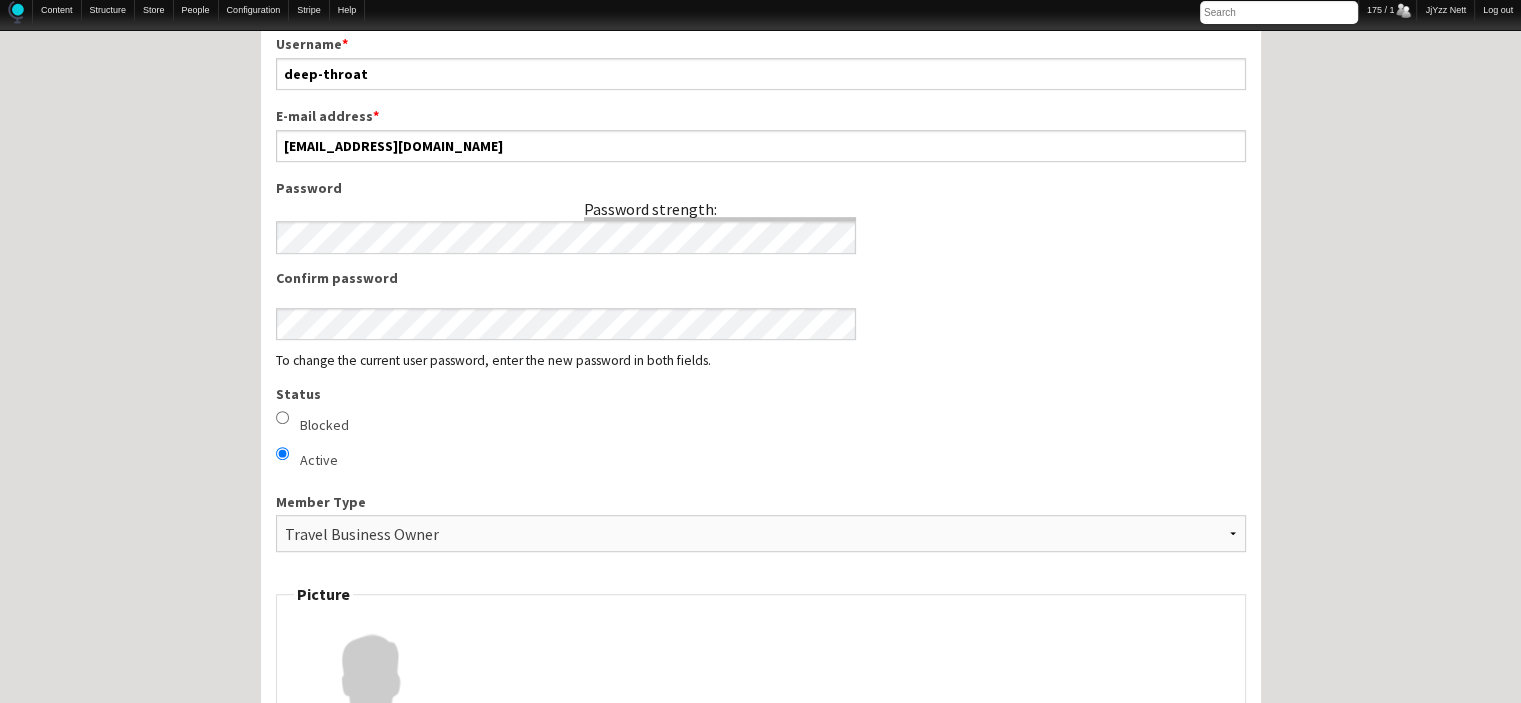 click on "Blocked" at bounding box center [324, 425] 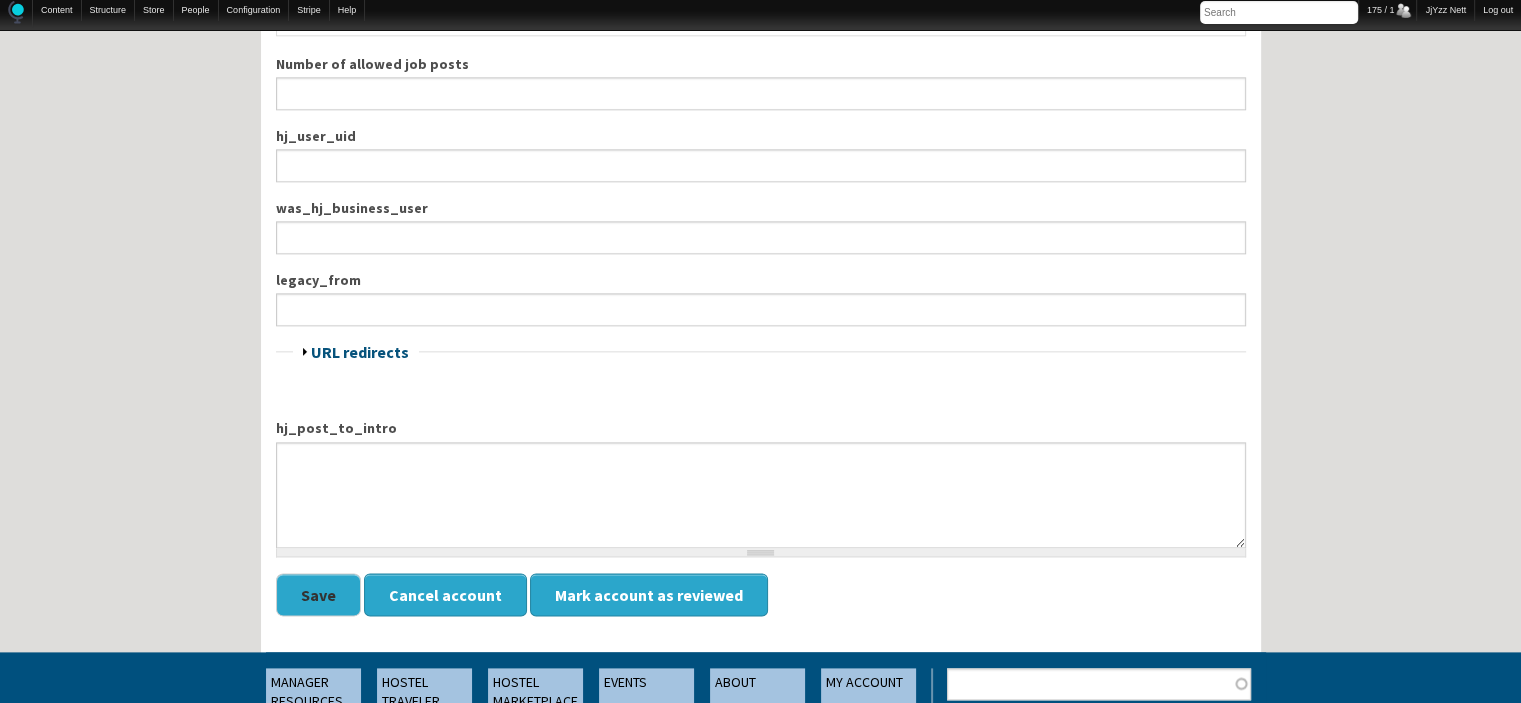 scroll, scrollTop: 2424, scrollLeft: 0, axis: vertical 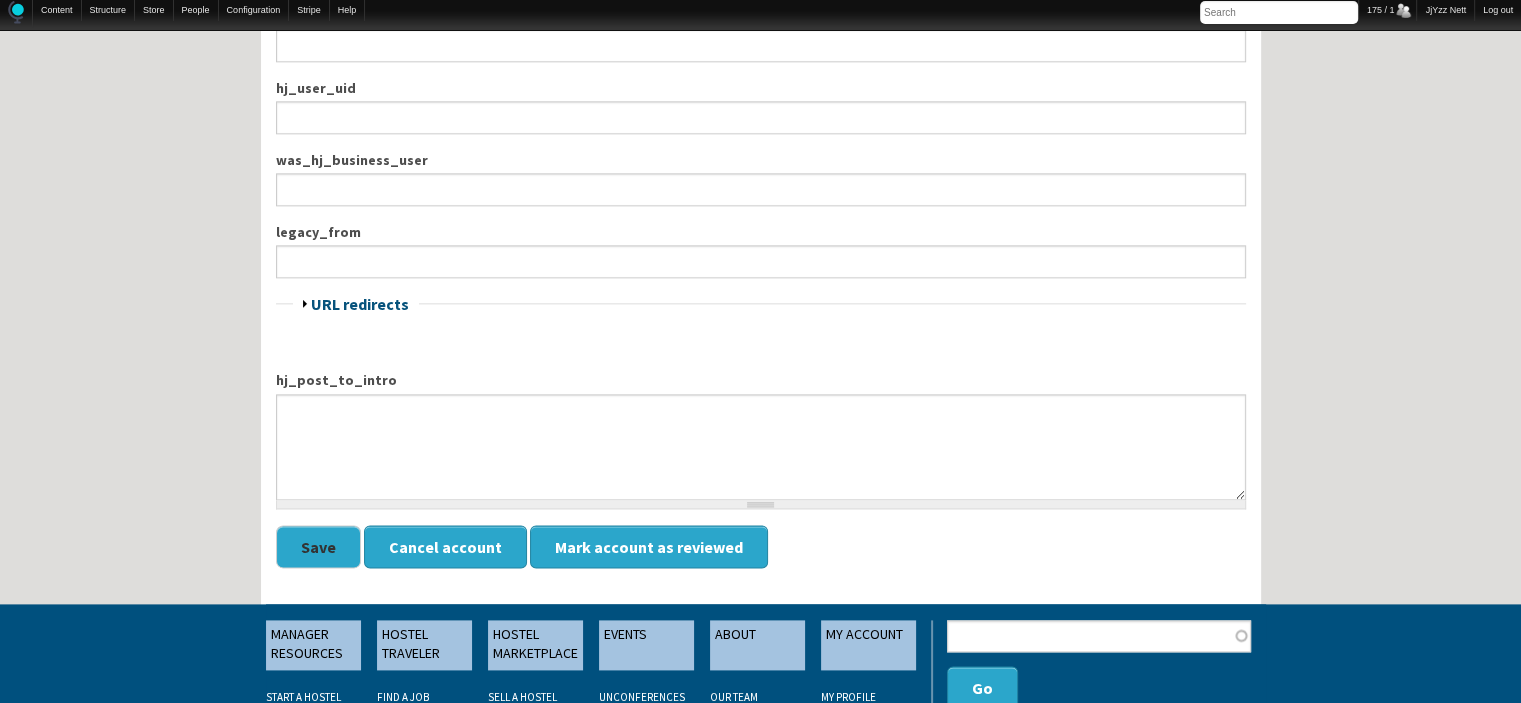 click on "Save" at bounding box center (318, 546) 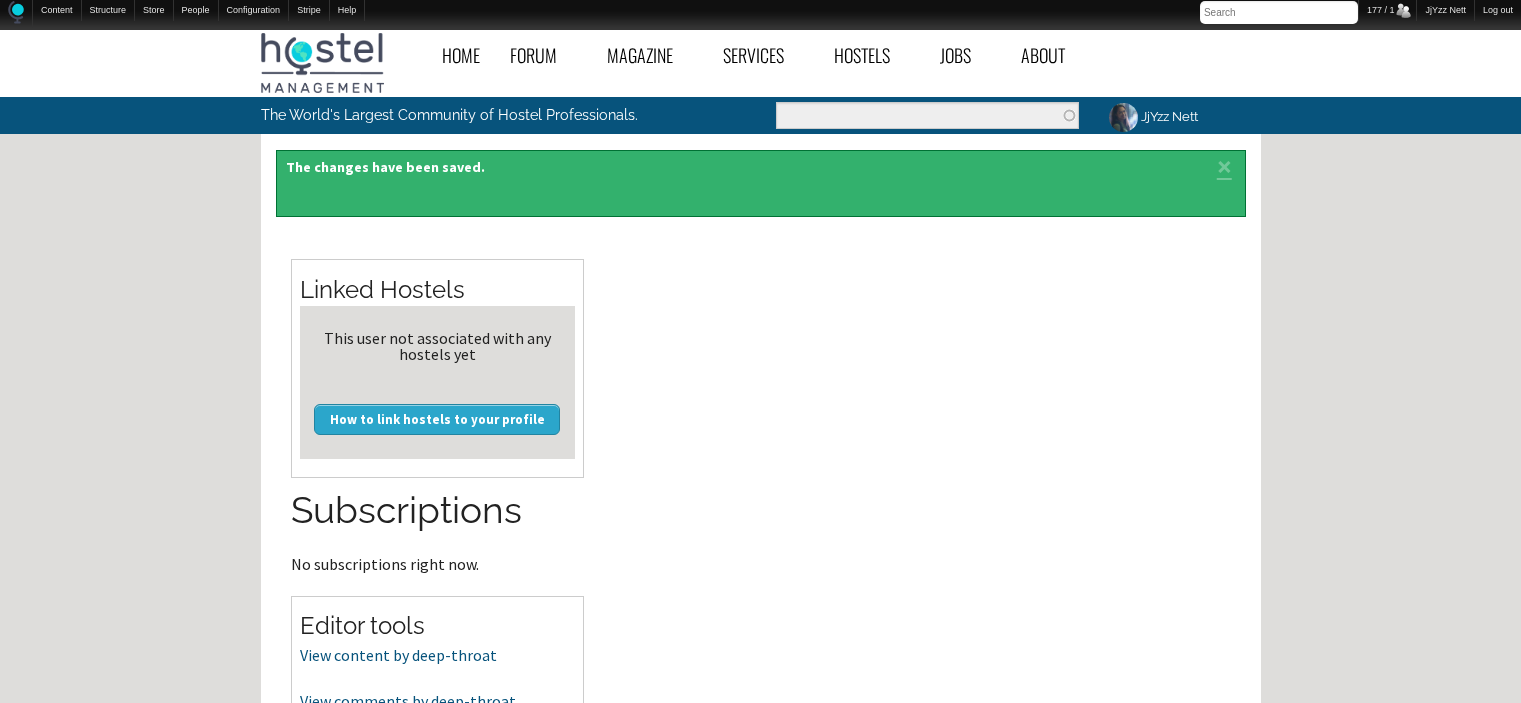 scroll, scrollTop: 0, scrollLeft: 0, axis: both 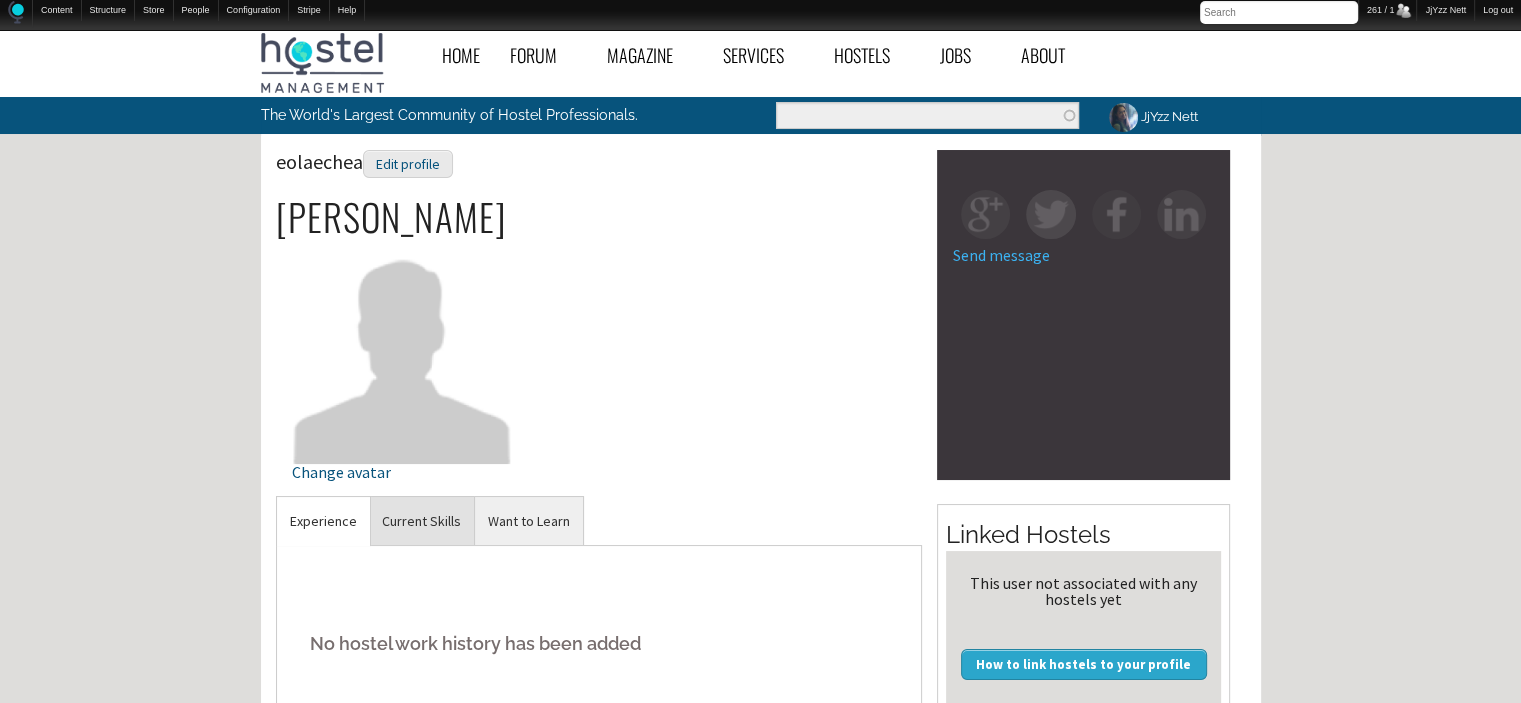click on "Current Skills" at bounding box center (421, 521) 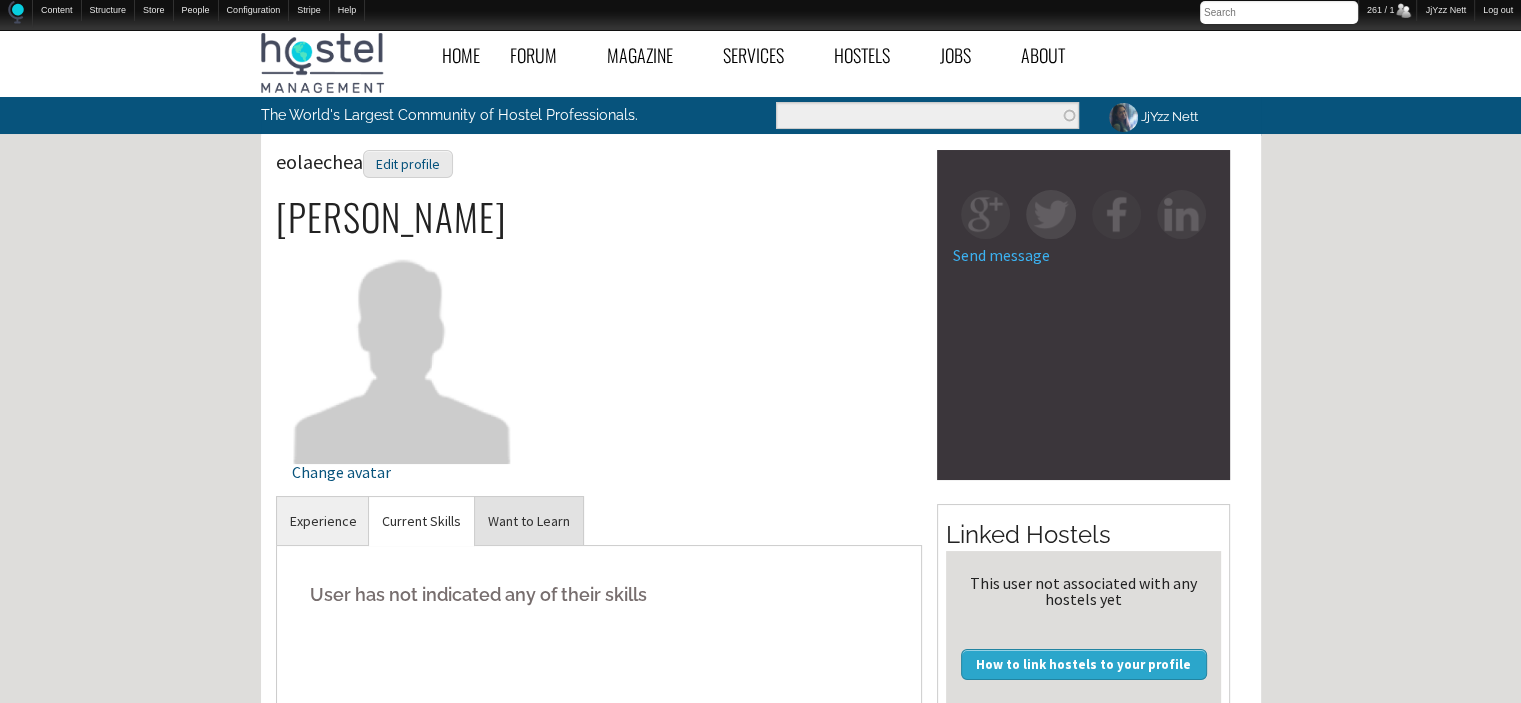 click on "Want to Learn" at bounding box center [529, 521] 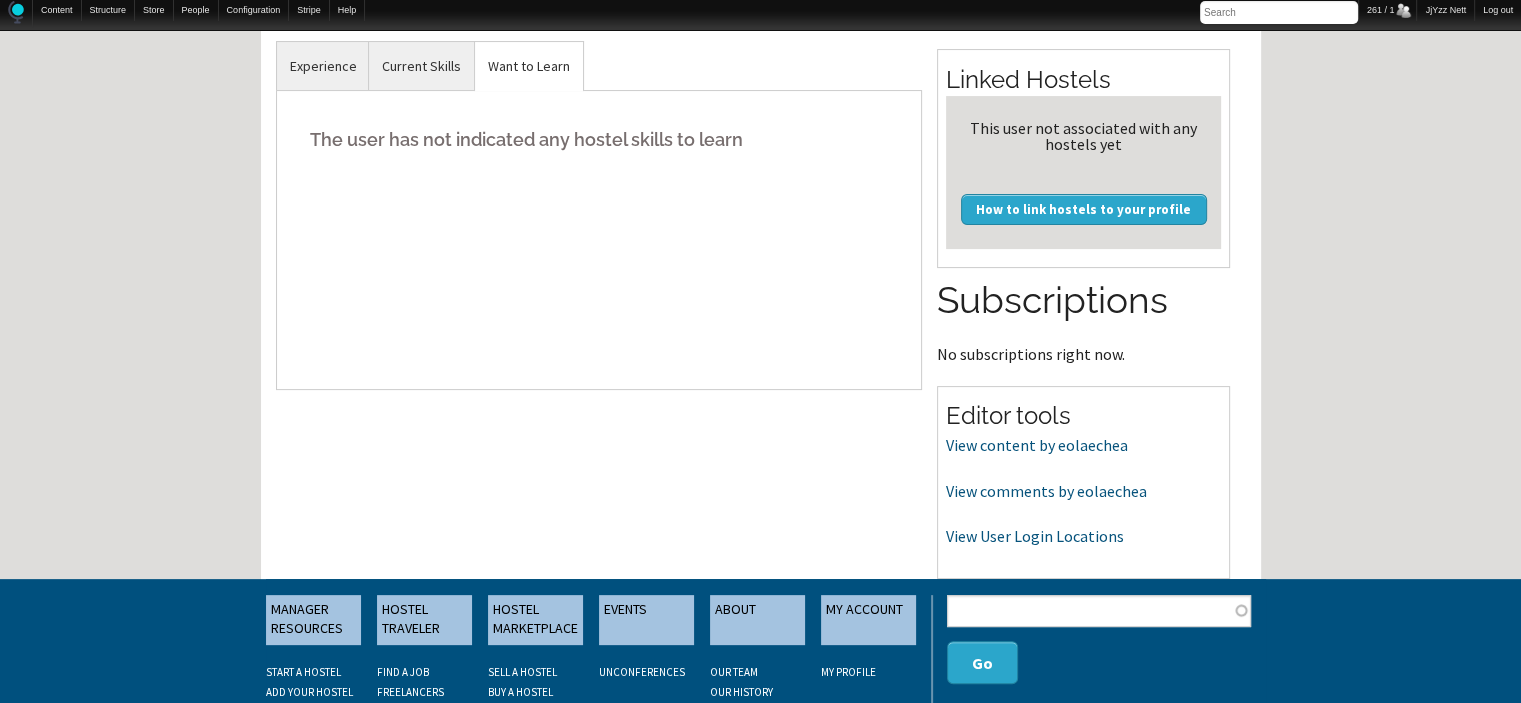 scroll, scrollTop: 645, scrollLeft: 0, axis: vertical 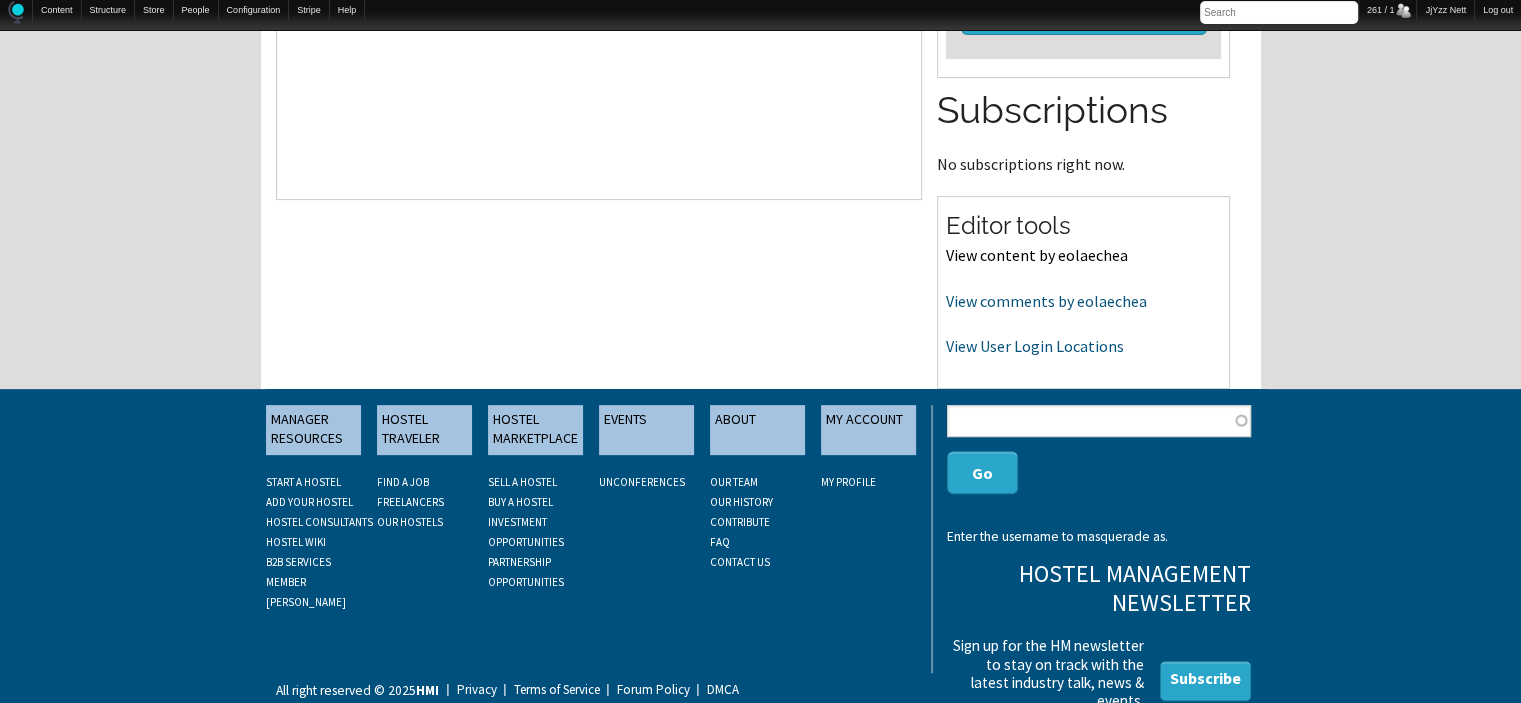 click on "View content by eolaechea" at bounding box center (1037, 255) 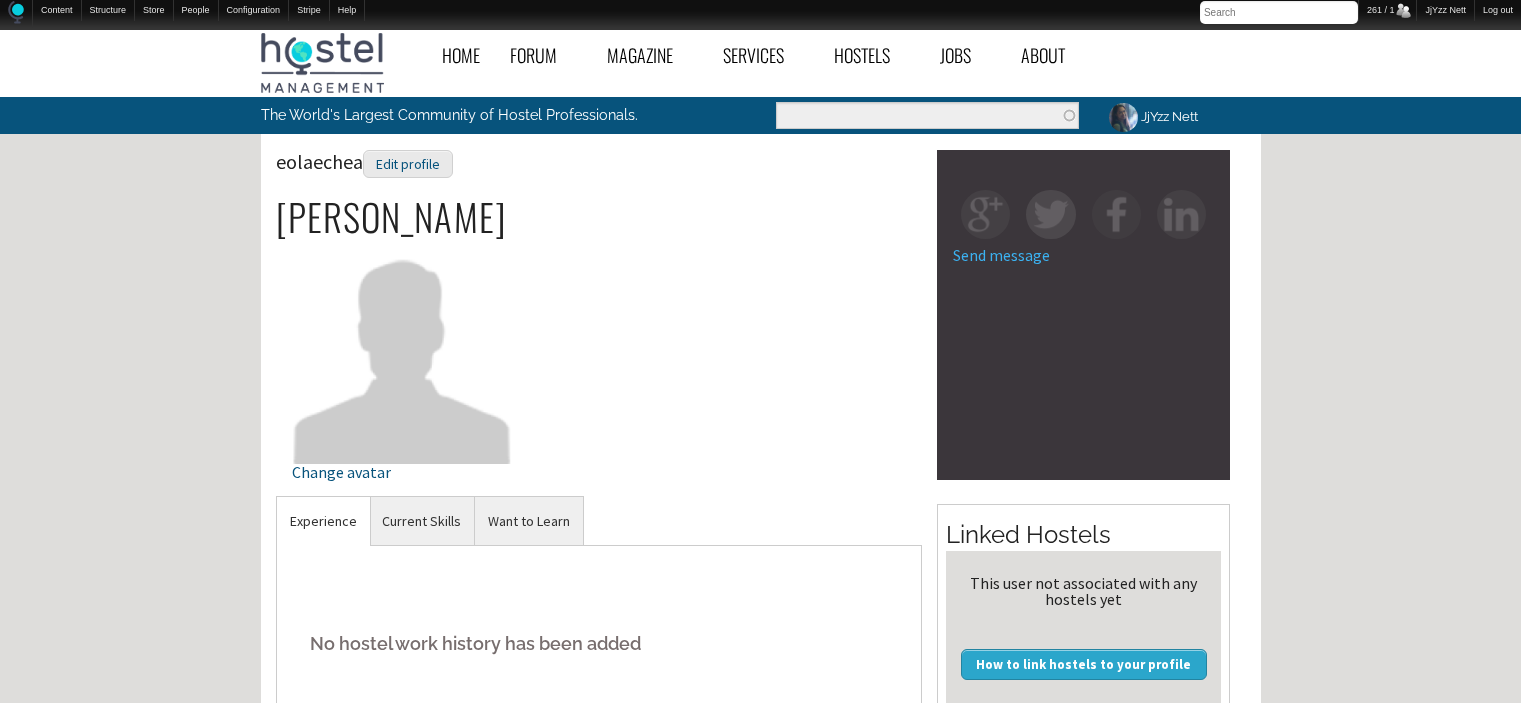 scroll, scrollTop: 645, scrollLeft: 0, axis: vertical 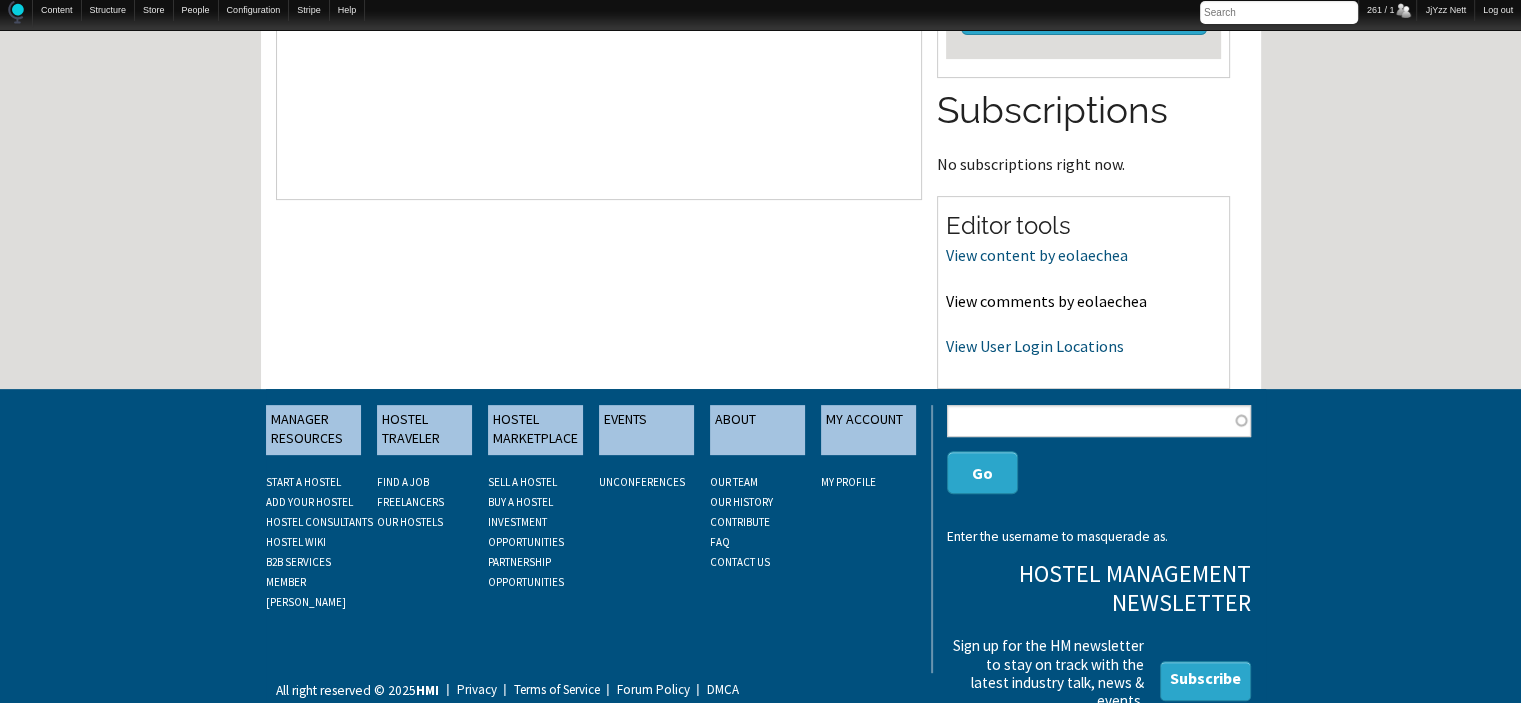 click on "View comments by eolaechea" at bounding box center (1046, 301) 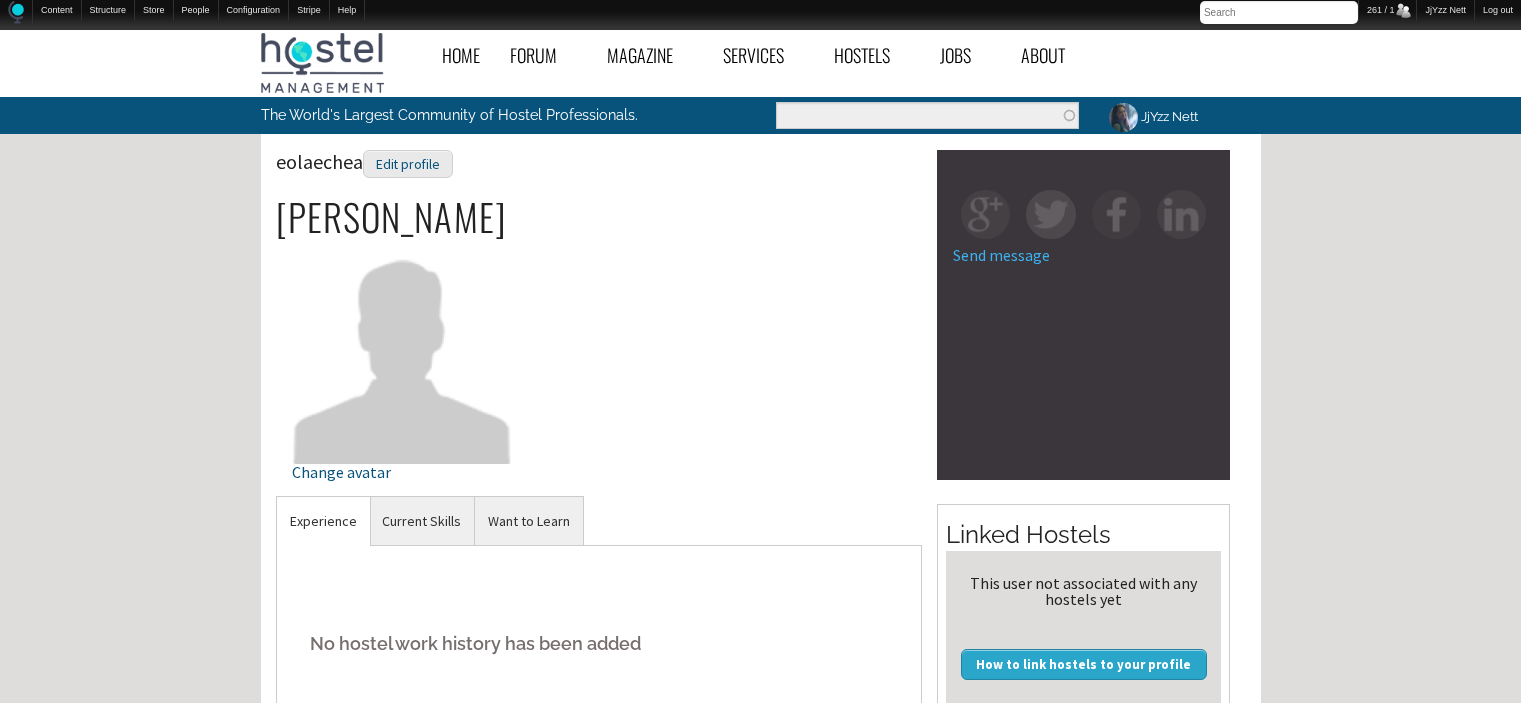 scroll, scrollTop: 645, scrollLeft: 0, axis: vertical 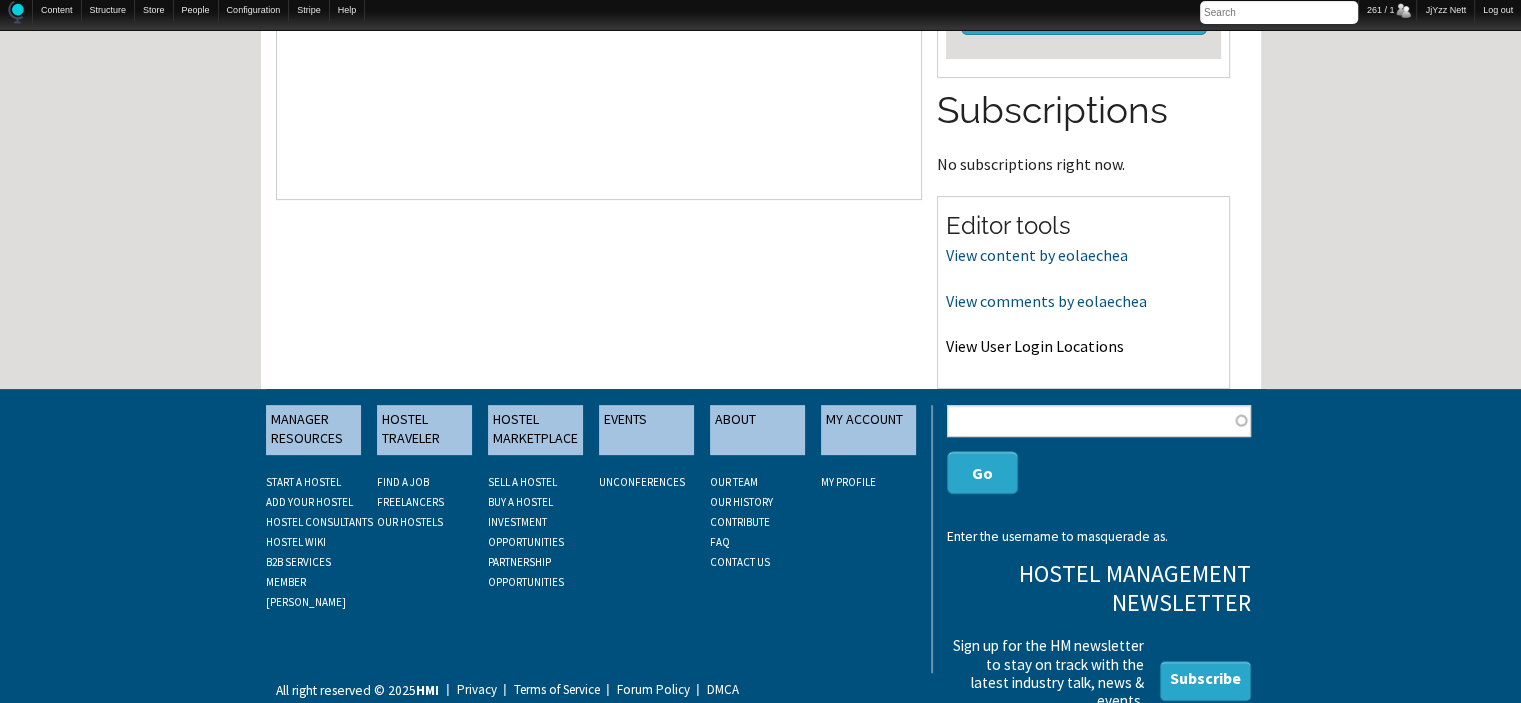 click on "View User Login Locations" at bounding box center [1035, 346] 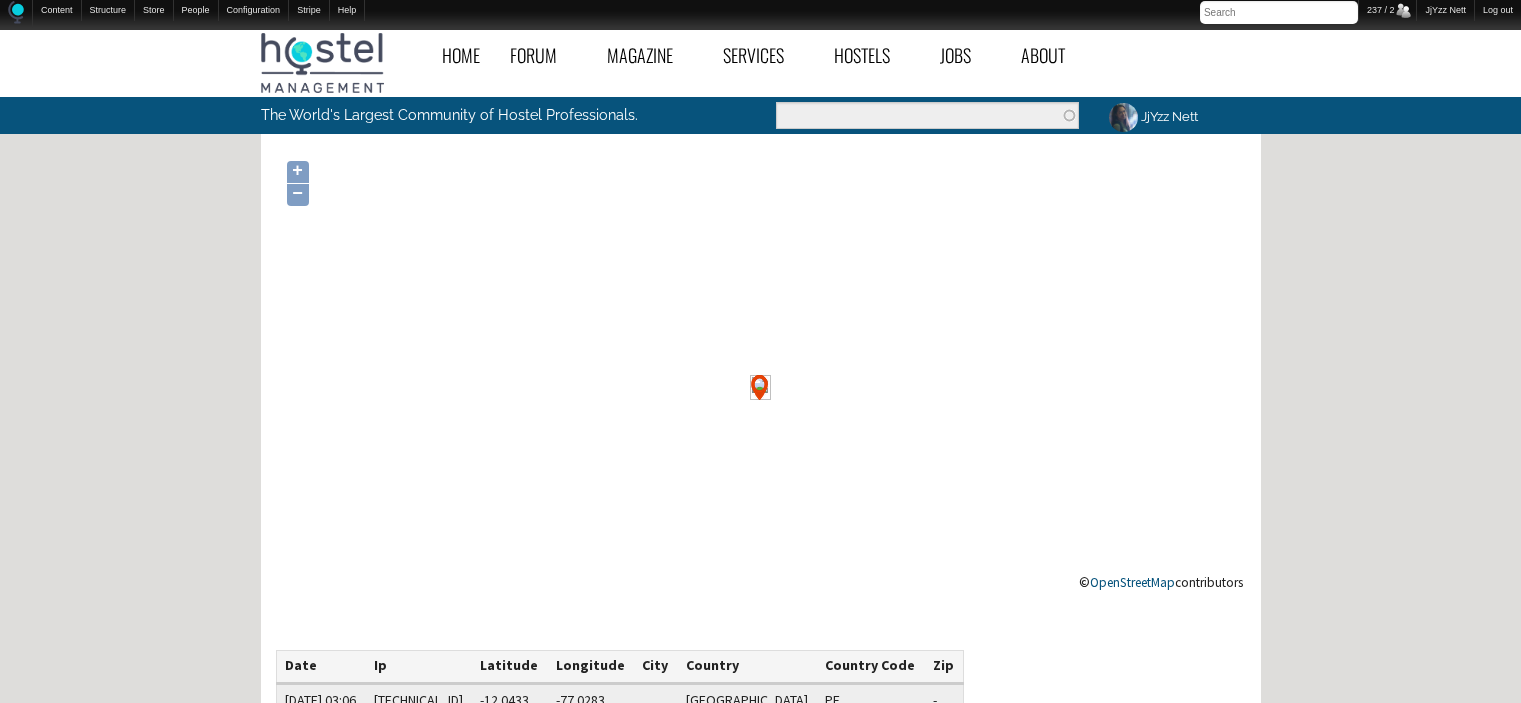 scroll, scrollTop: 0, scrollLeft: 0, axis: both 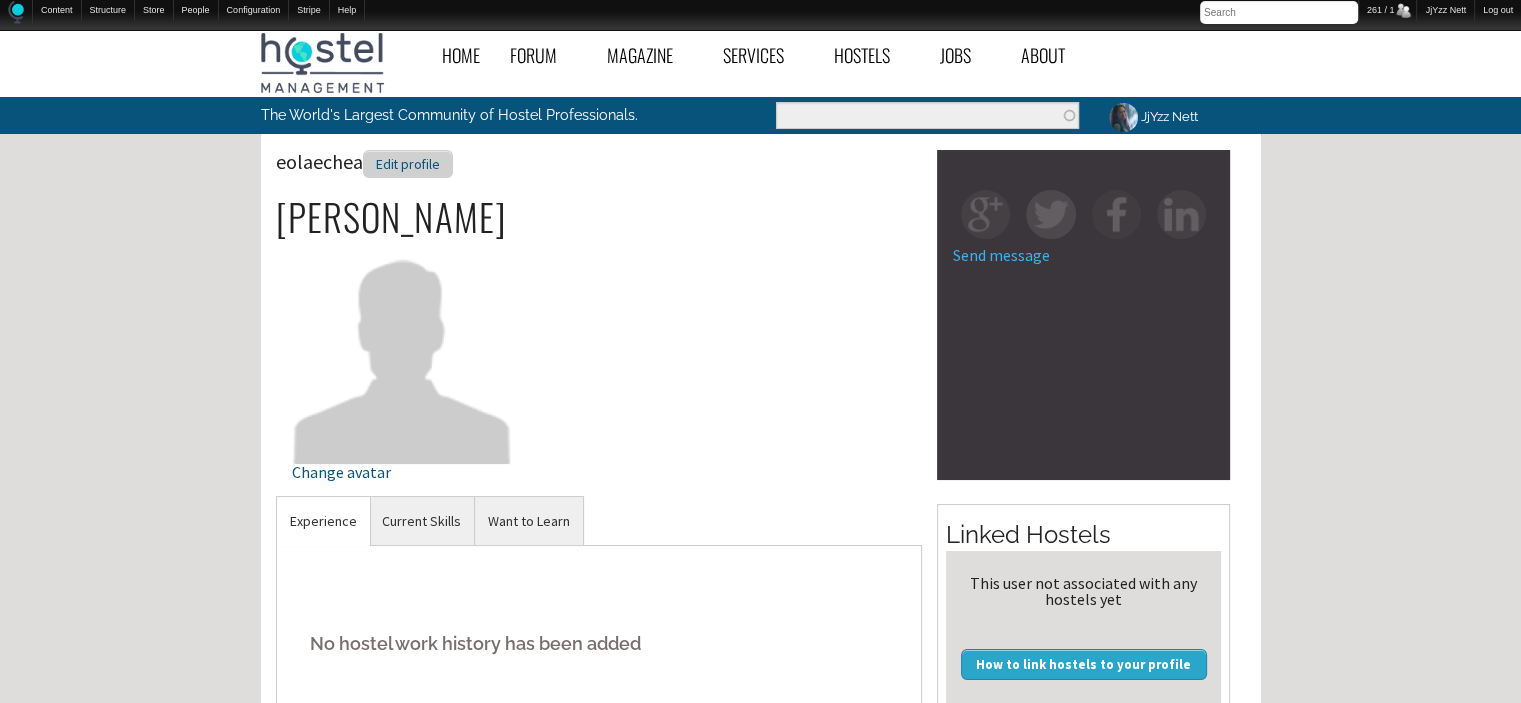 click on "Edit profile" at bounding box center [408, 164] 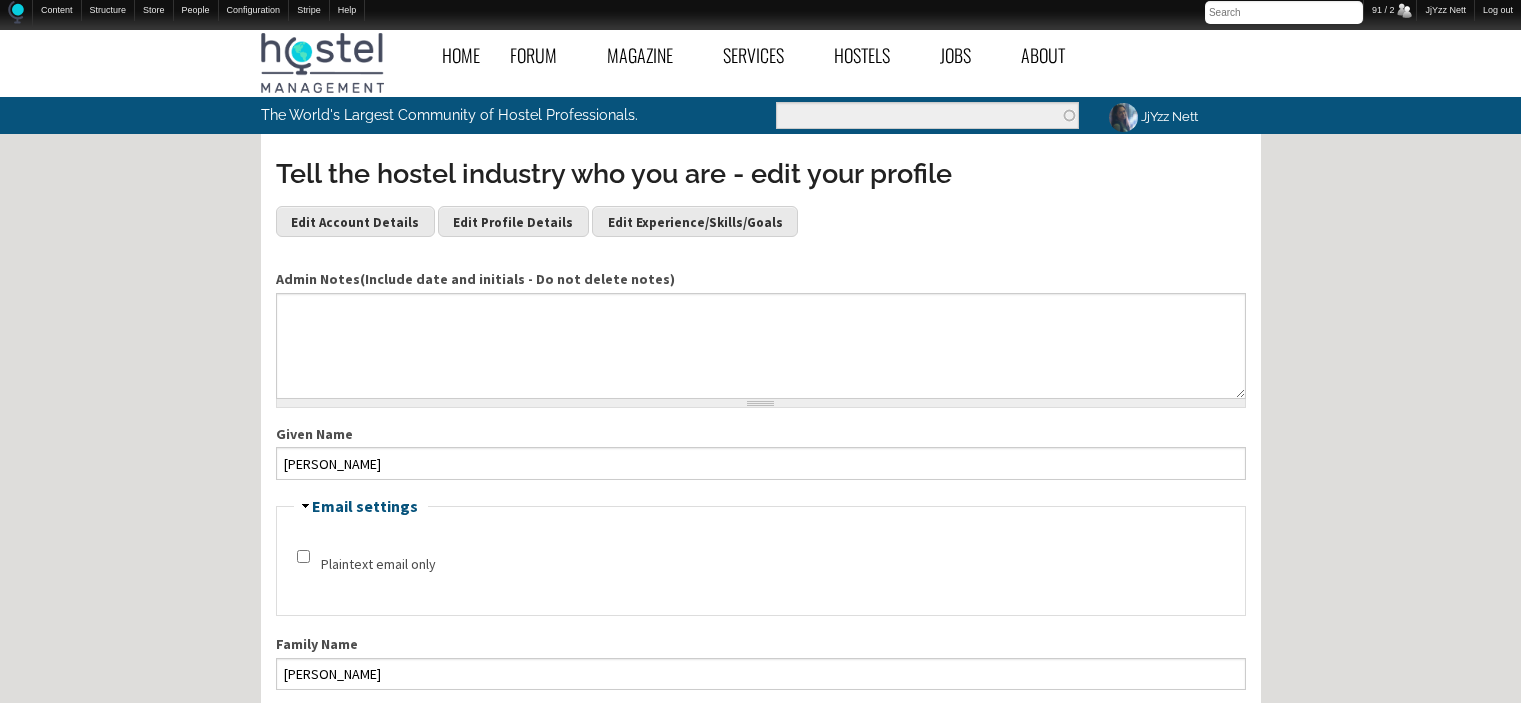 scroll, scrollTop: 0, scrollLeft: 0, axis: both 